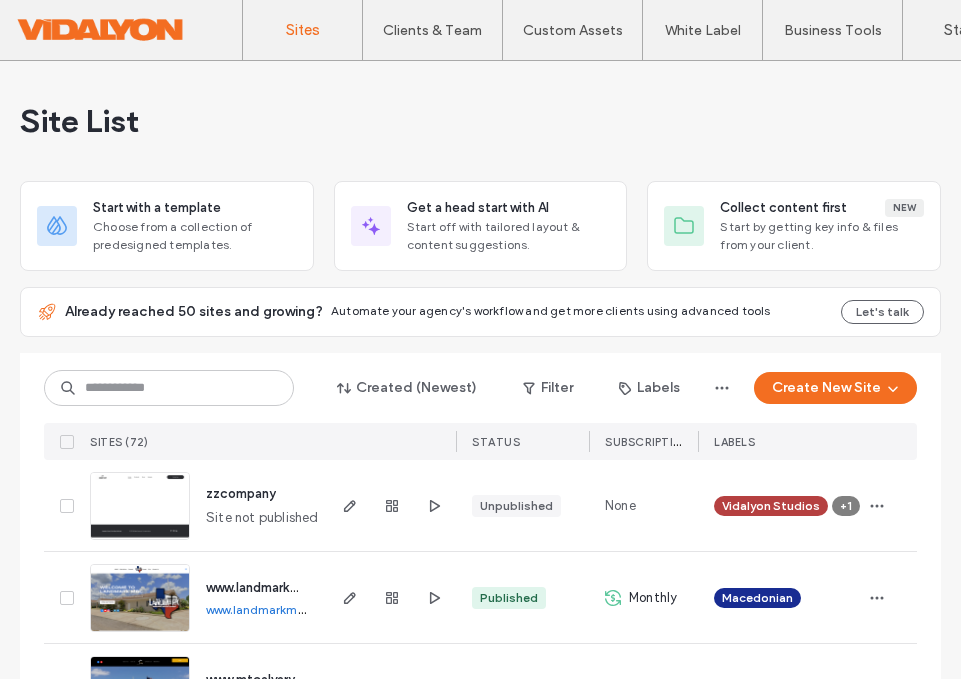 scroll, scrollTop: 0, scrollLeft: 0, axis: both 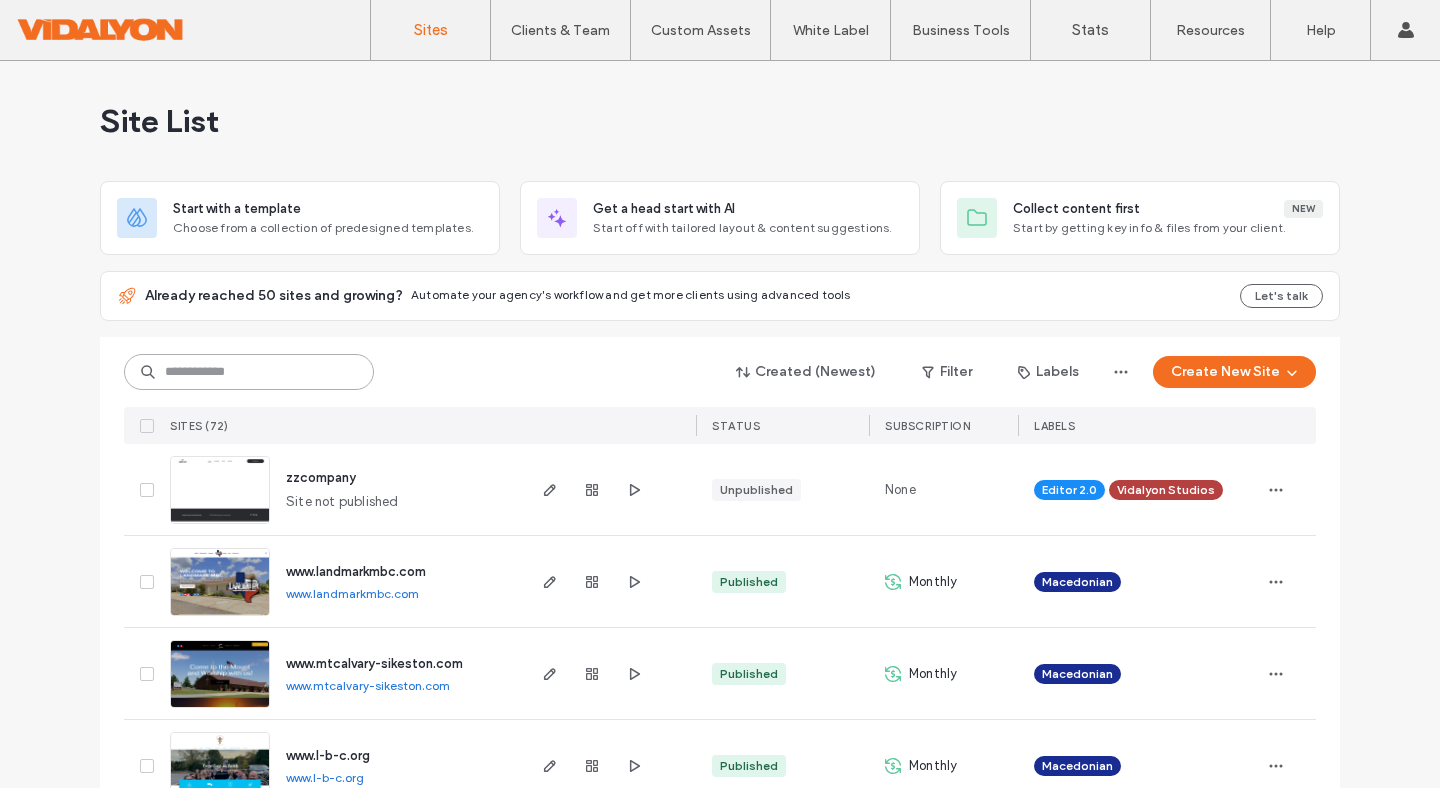 click at bounding box center [249, 372] 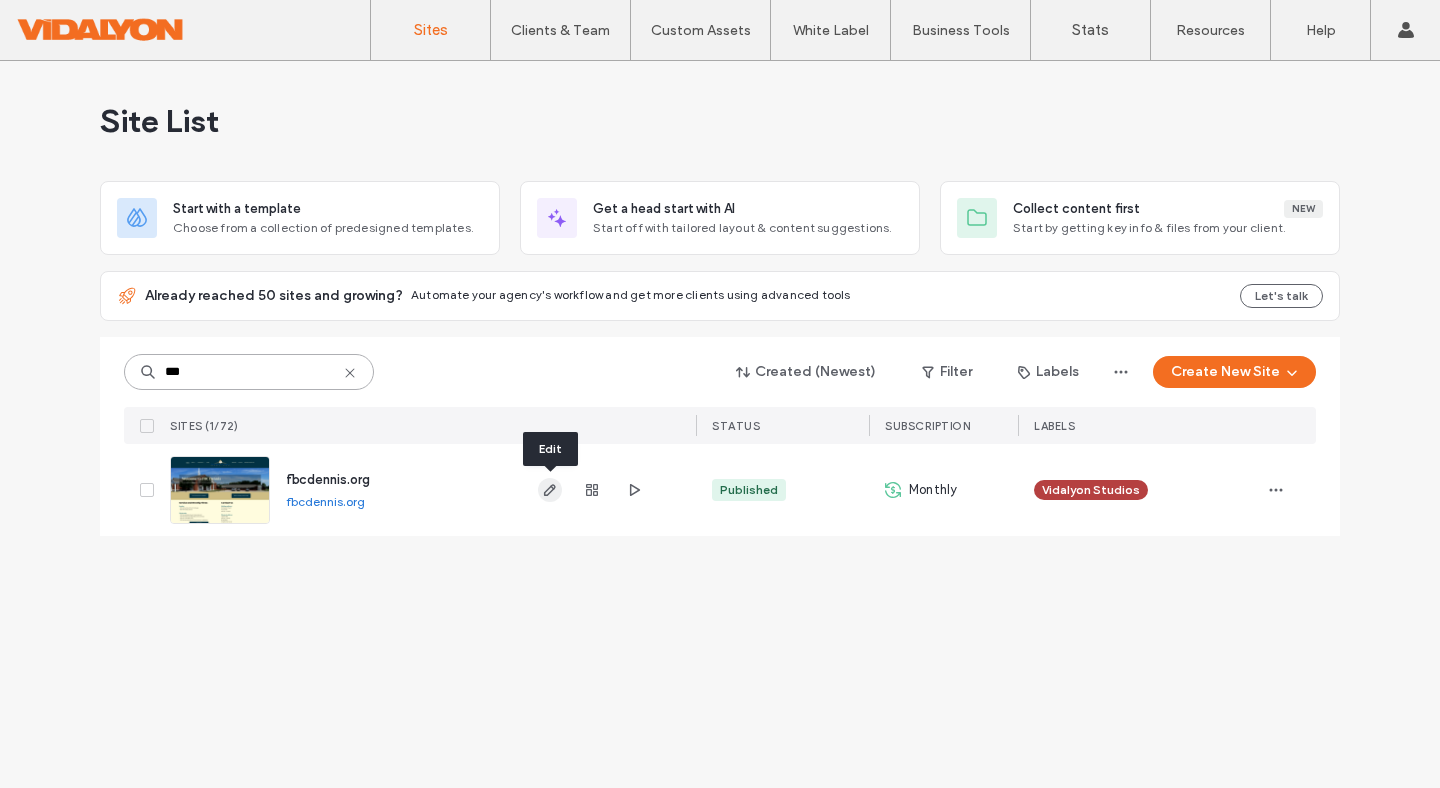 type on "***" 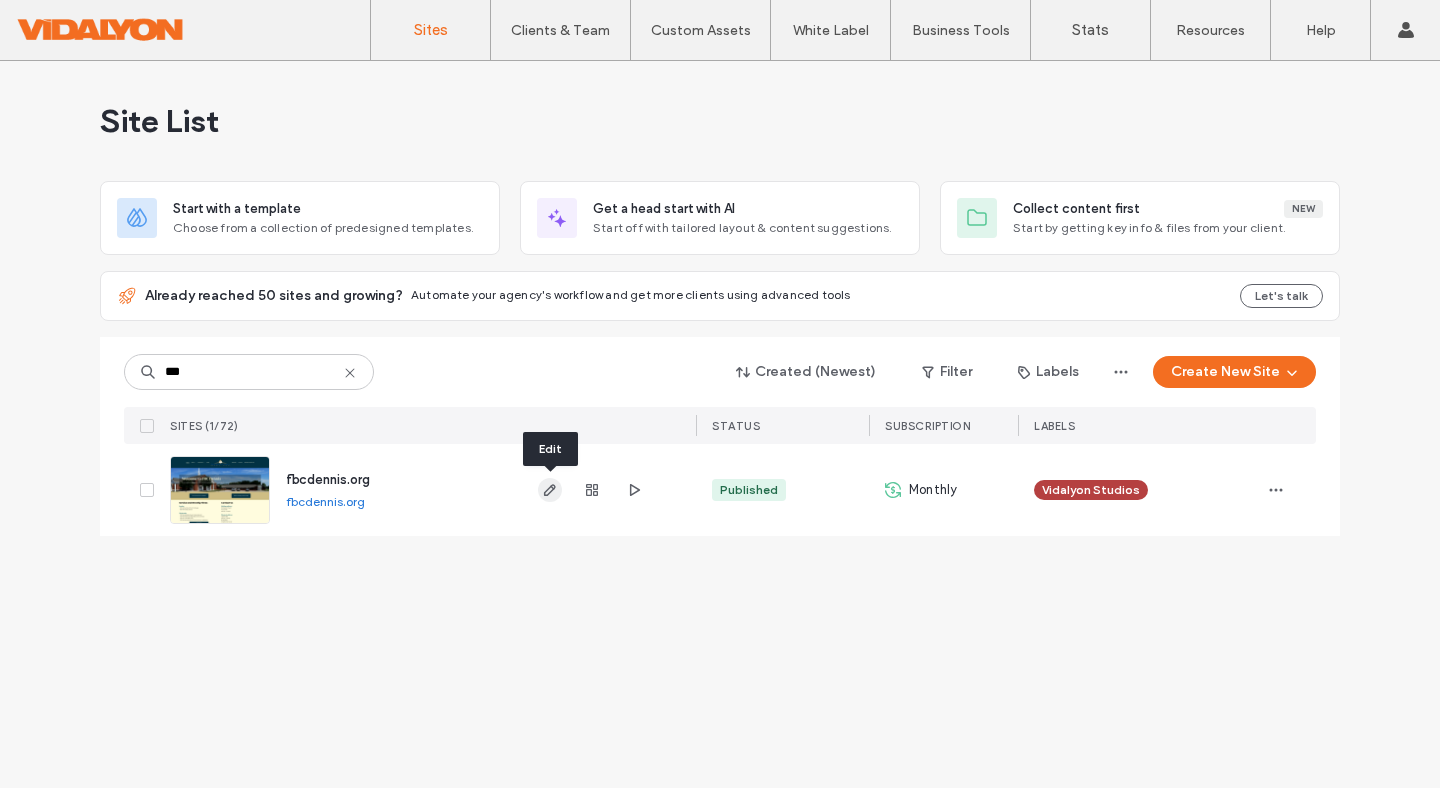 click 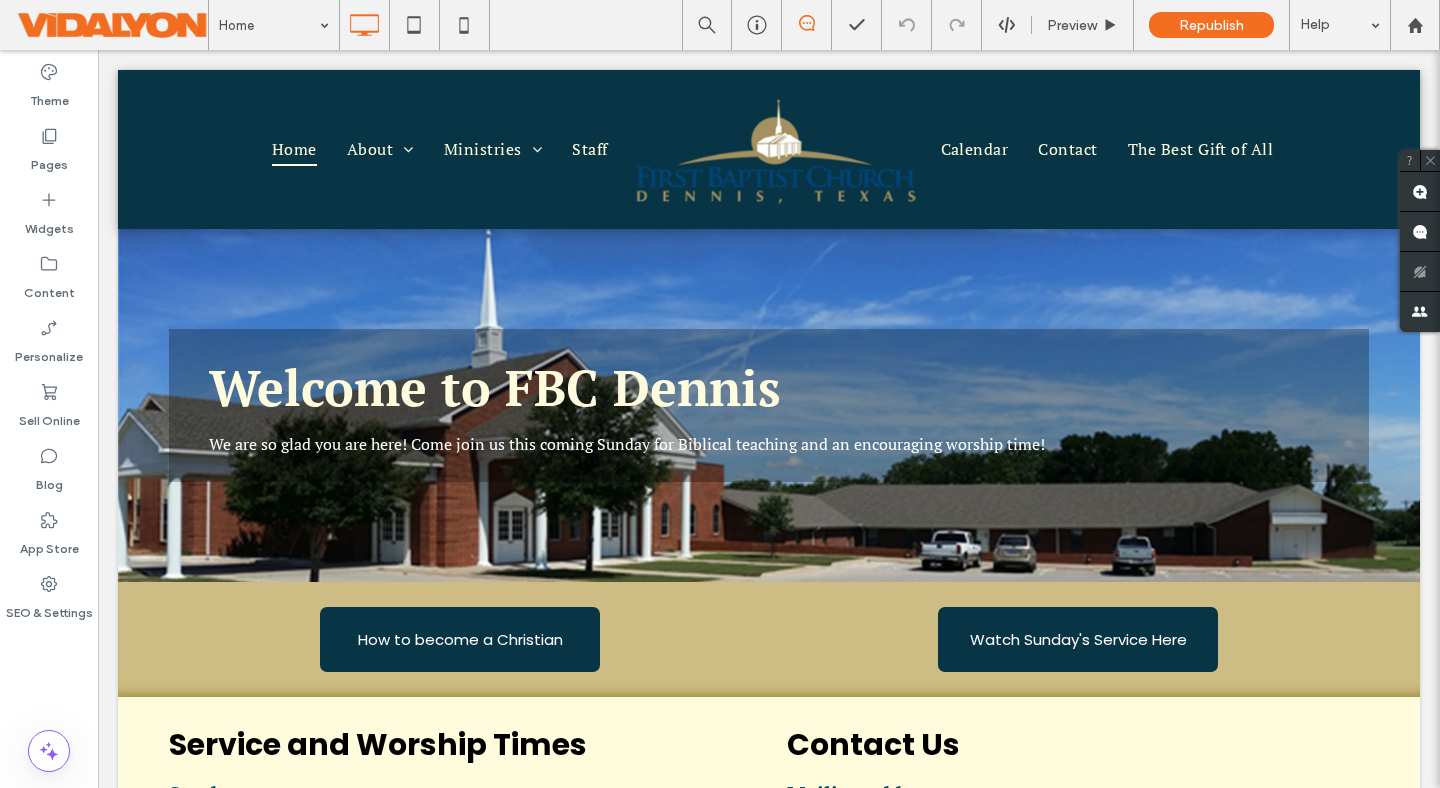 scroll, scrollTop: 0, scrollLeft: 0, axis: both 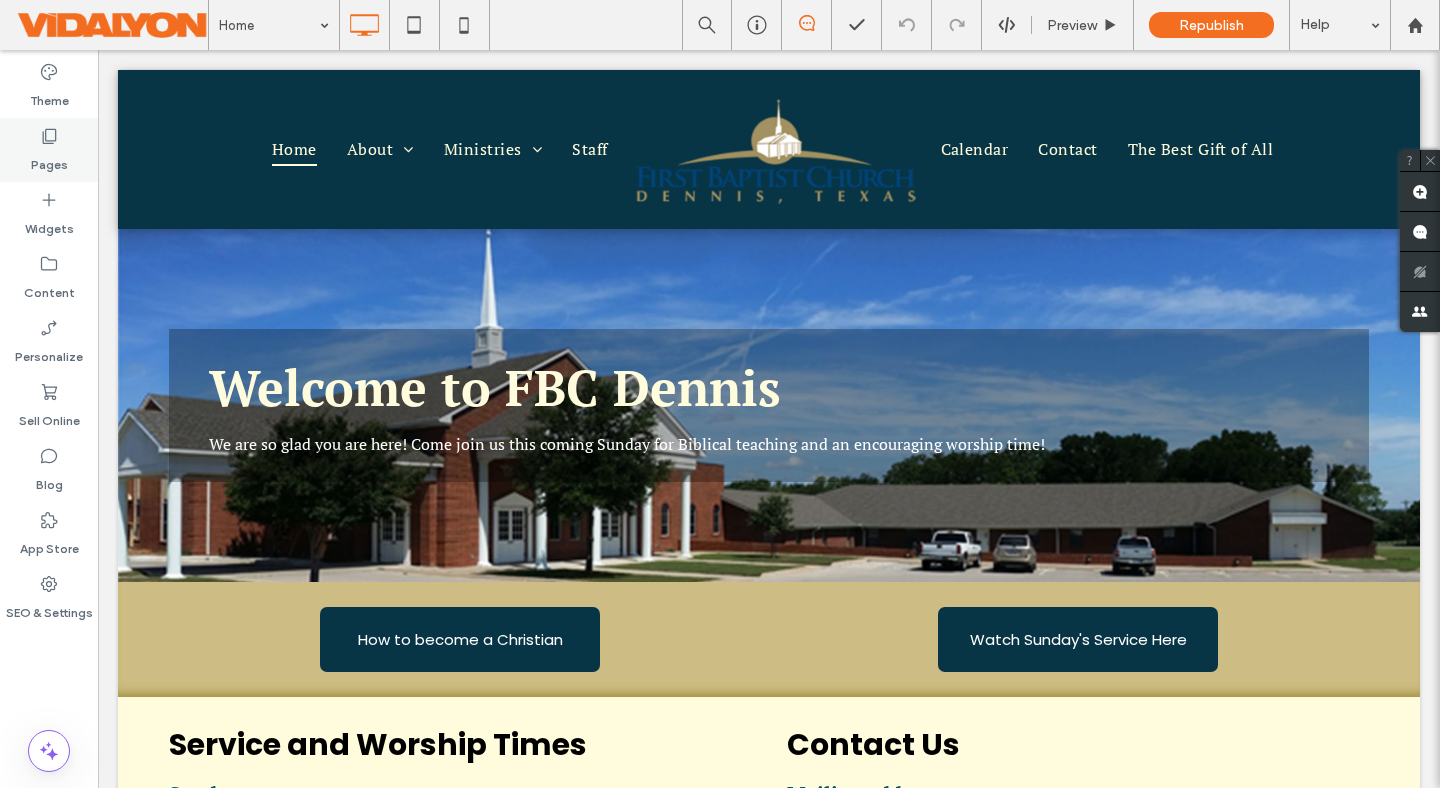 click 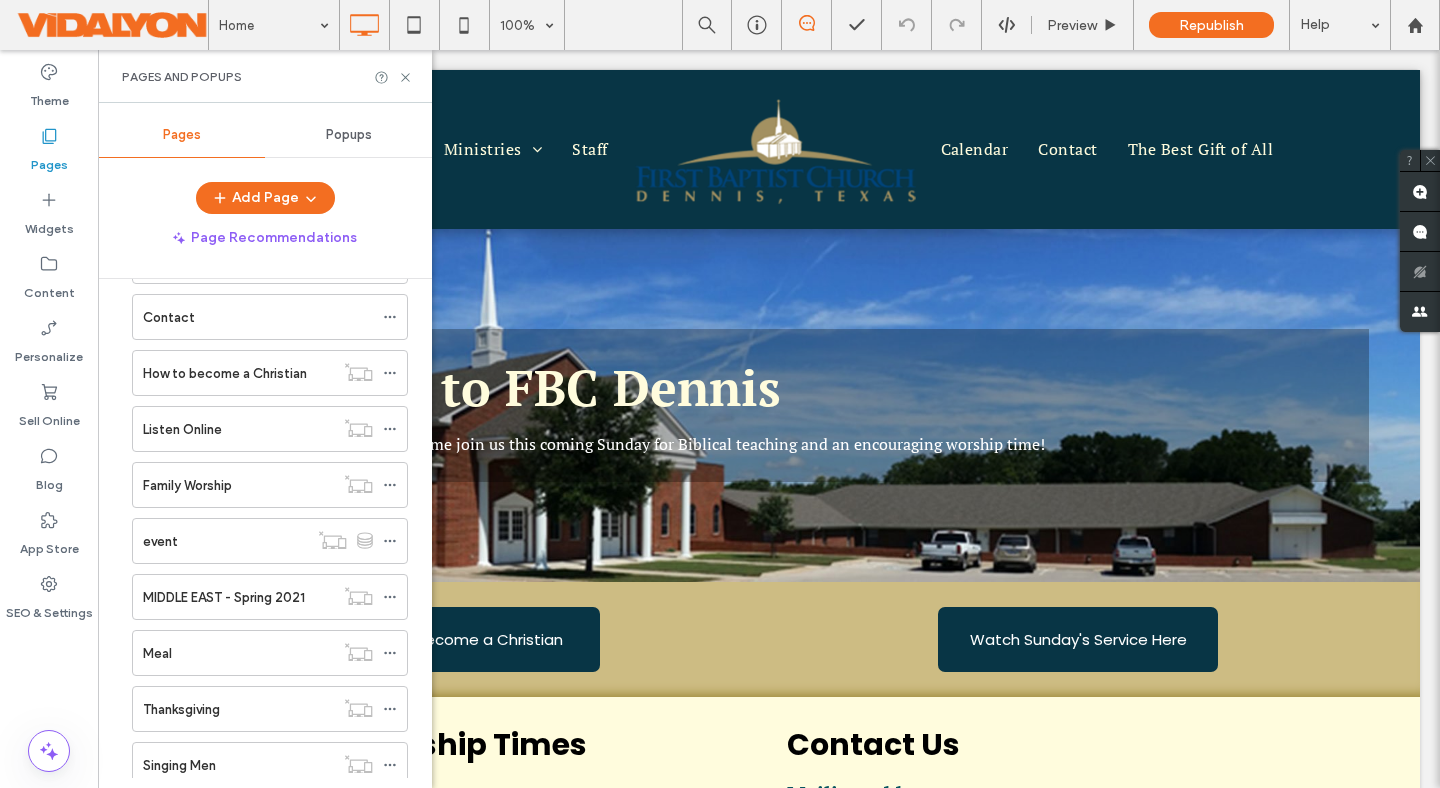 scroll, scrollTop: 311, scrollLeft: 0, axis: vertical 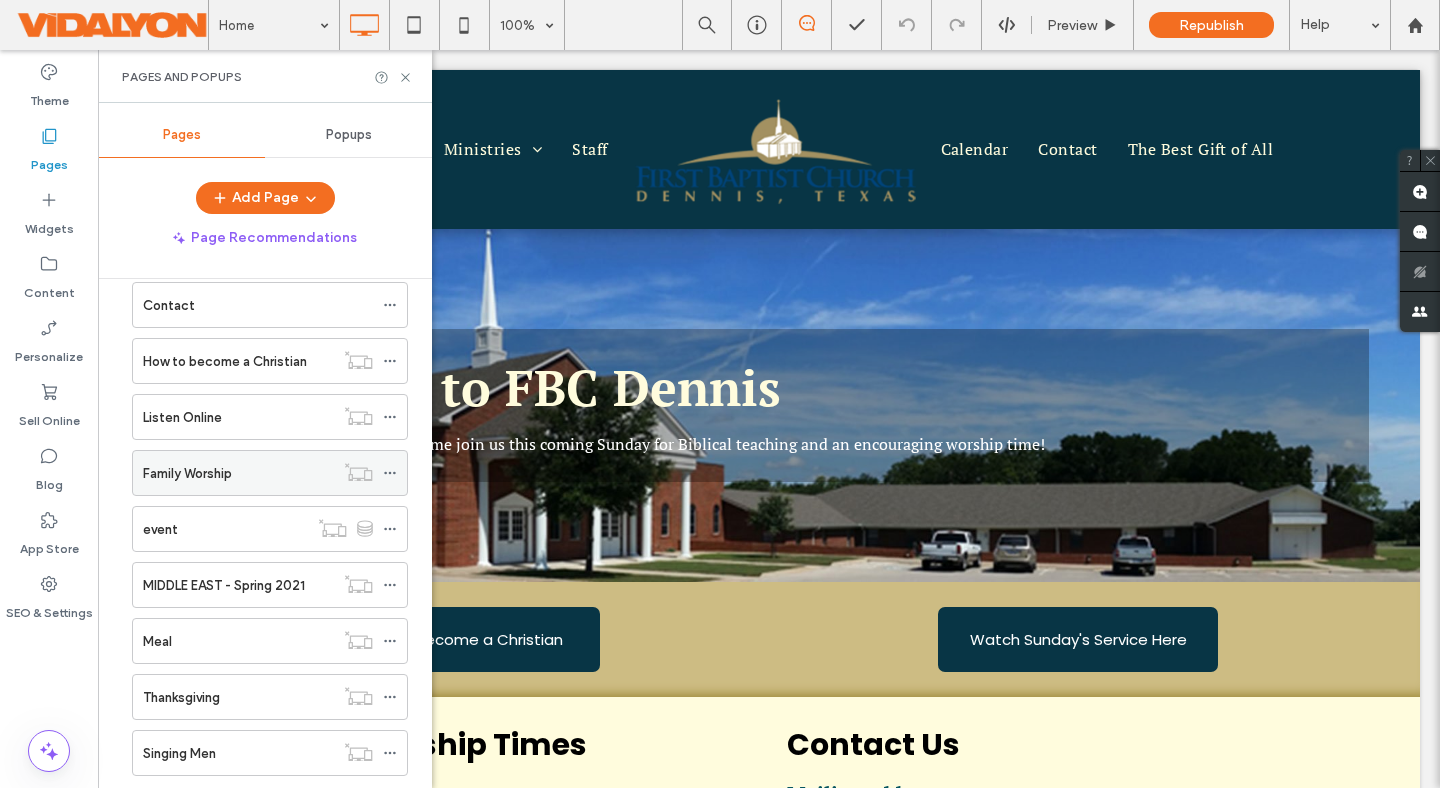 click on "Family Worship" at bounding box center [187, 473] 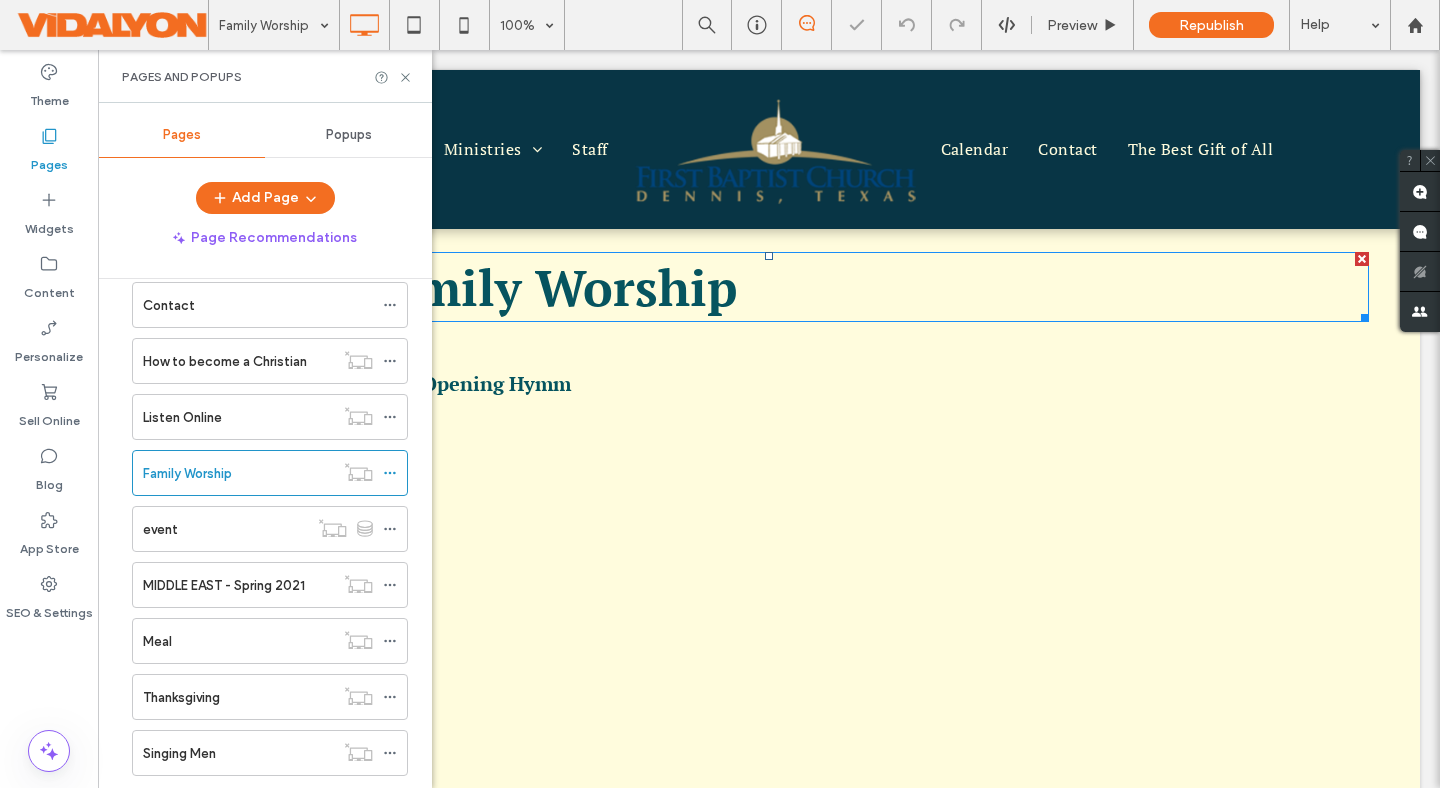 scroll, scrollTop: 0, scrollLeft: 0, axis: both 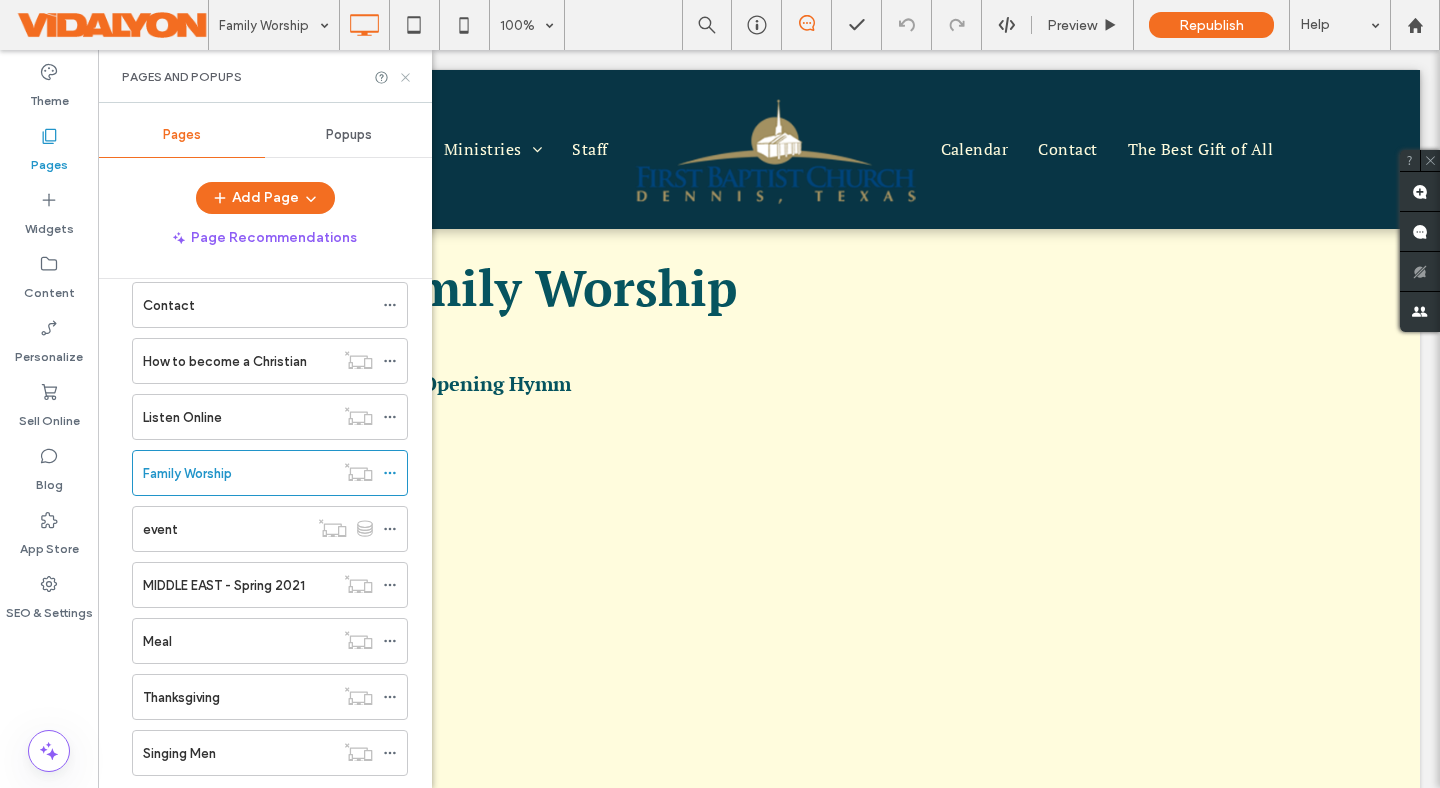 click 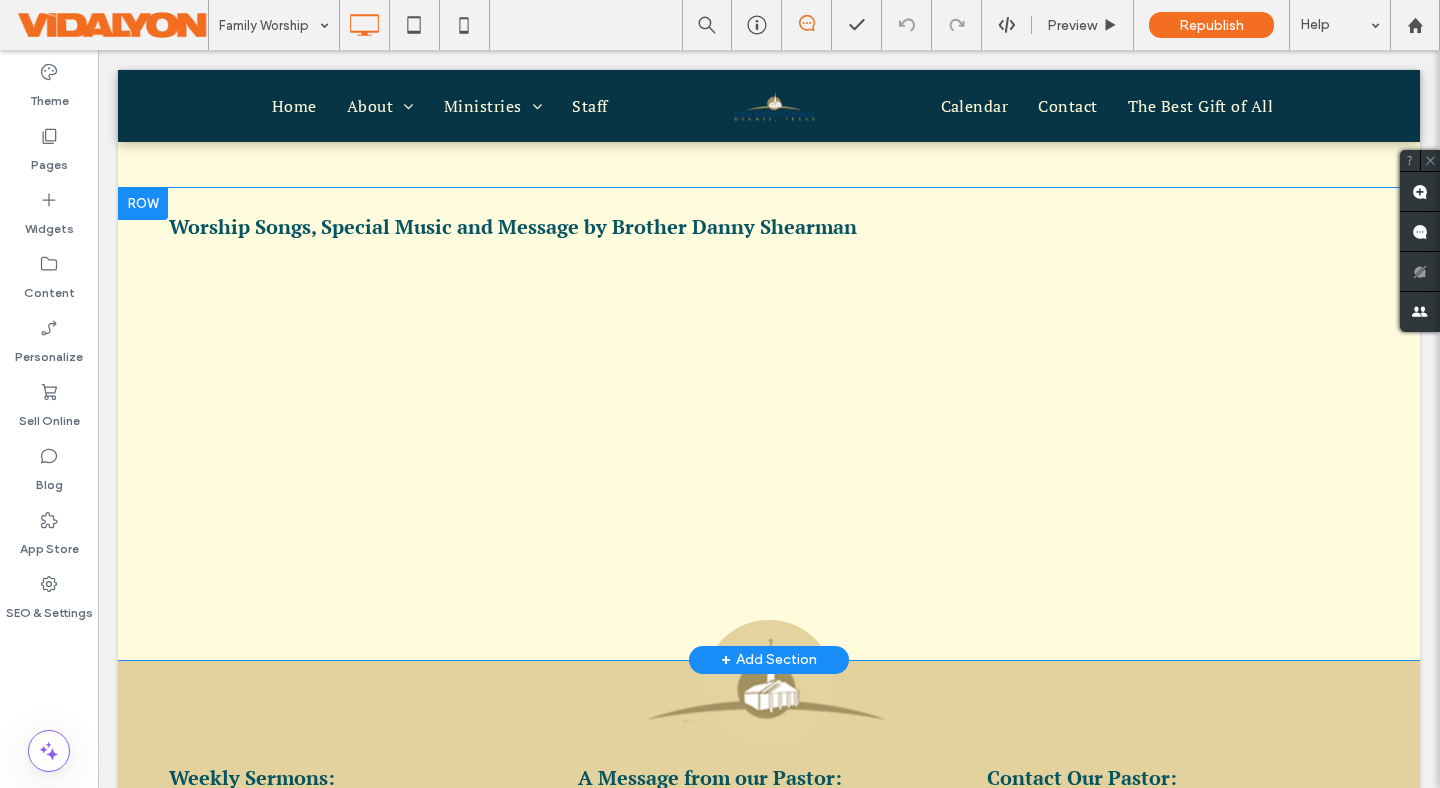 scroll, scrollTop: 641, scrollLeft: 0, axis: vertical 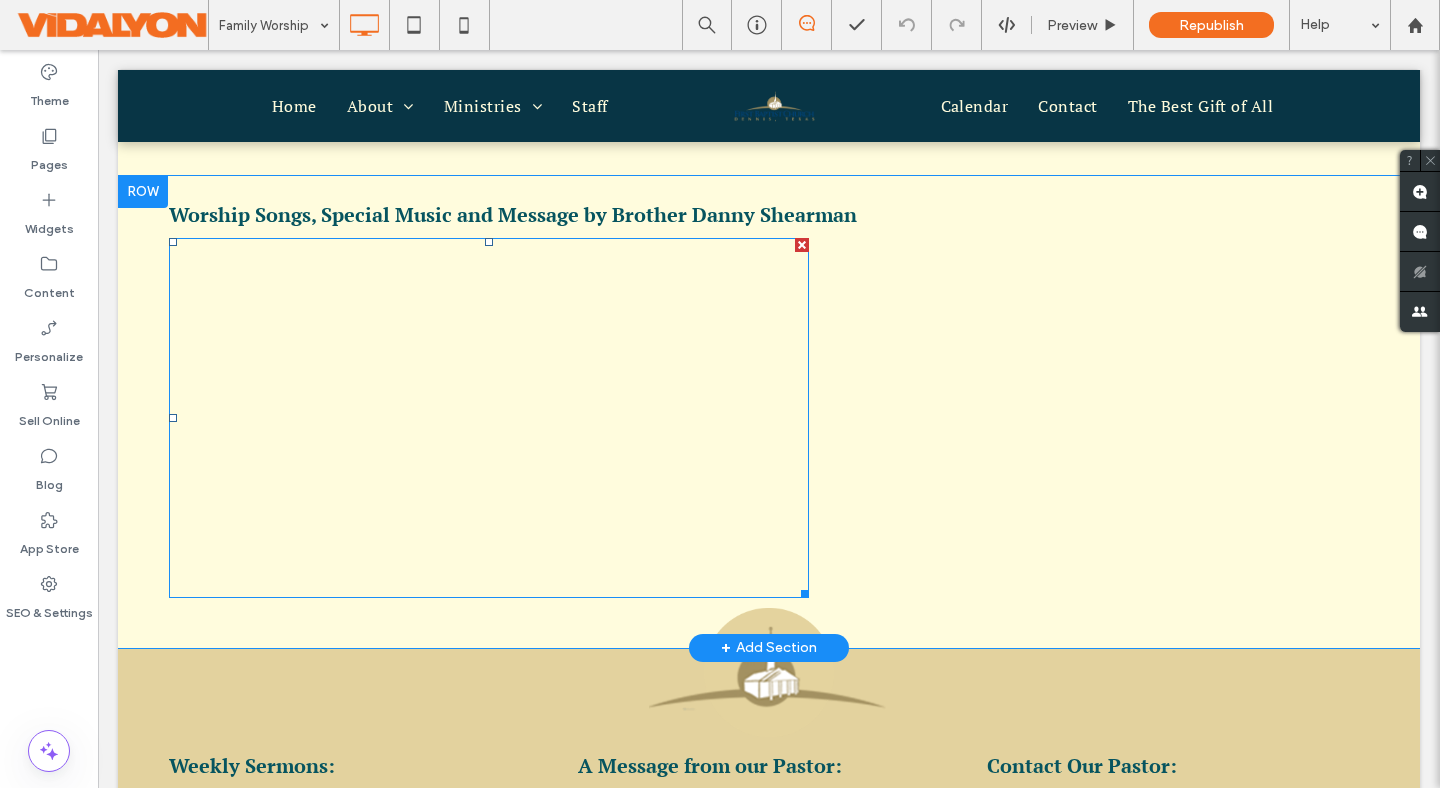 click at bounding box center (489, 418) 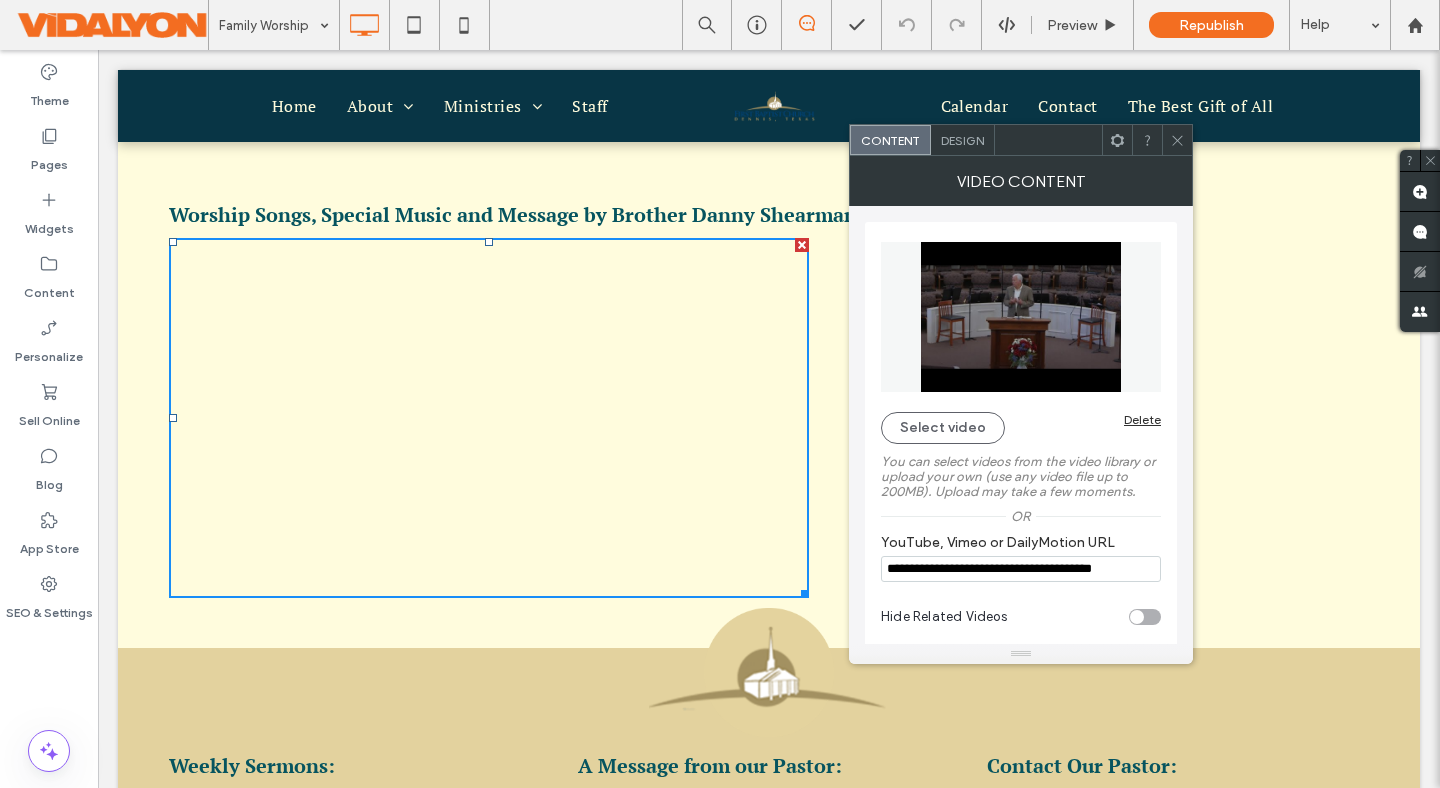 click on "**********" at bounding box center [1021, 569] 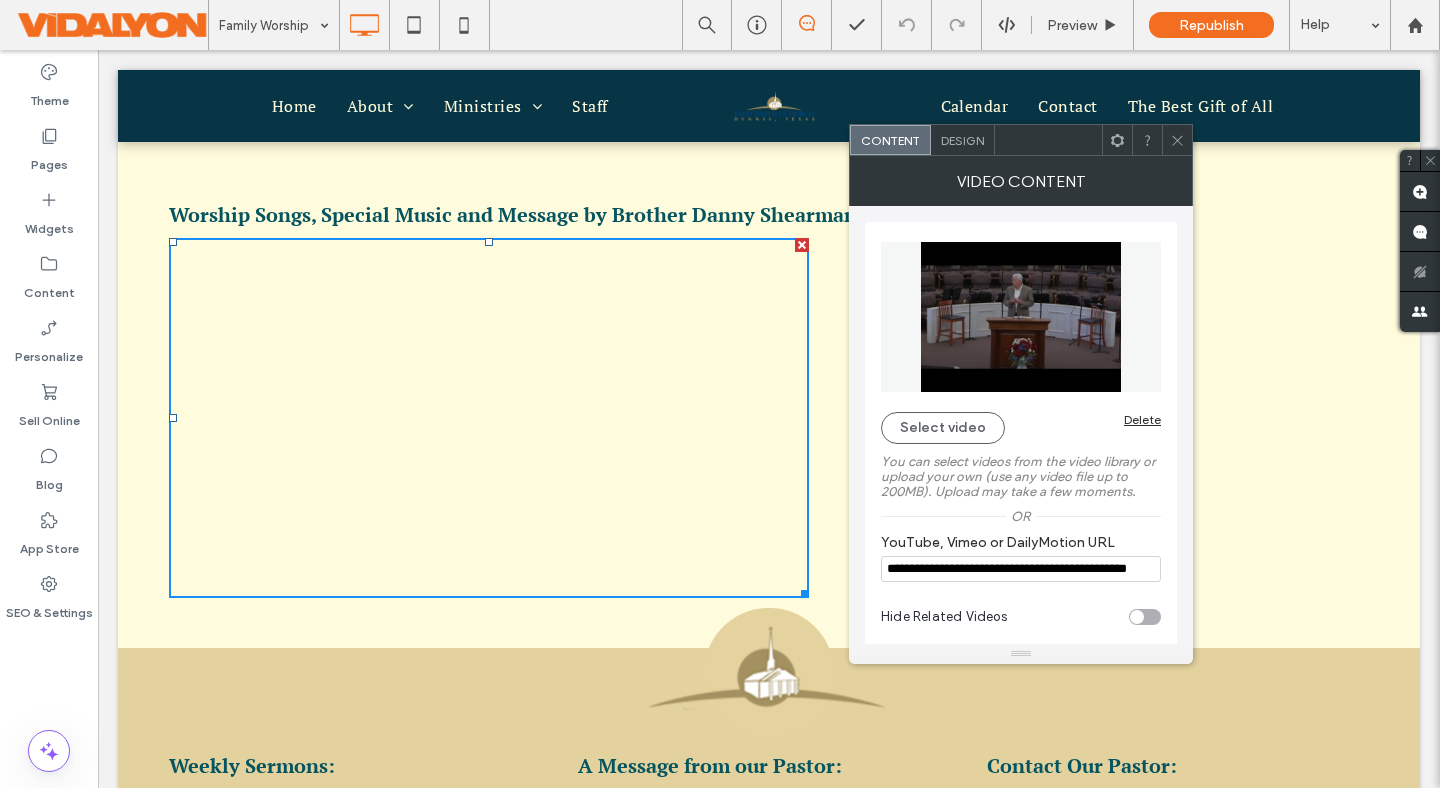 scroll, scrollTop: 0, scrollLeft: 49, axis: horizontal 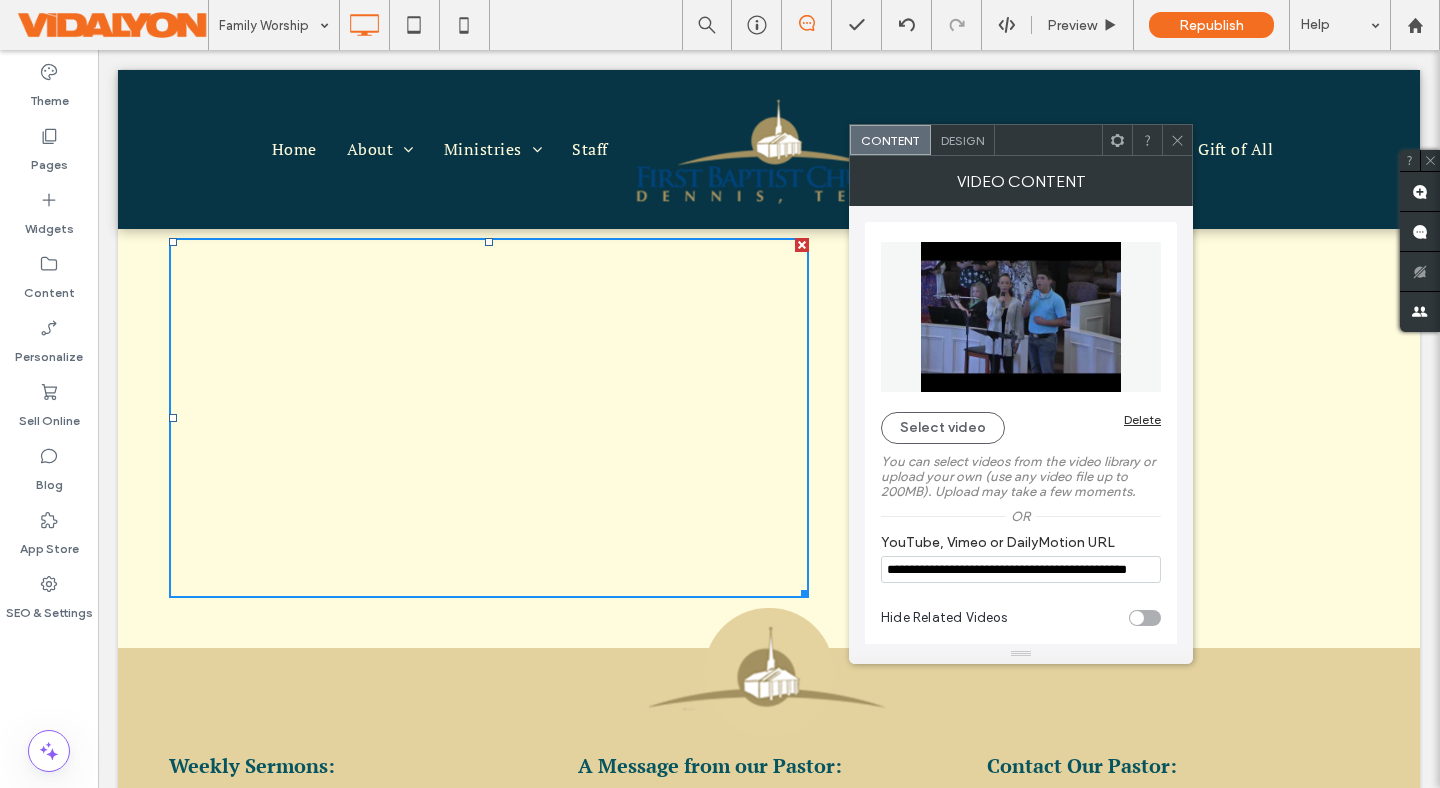 type on "**********" 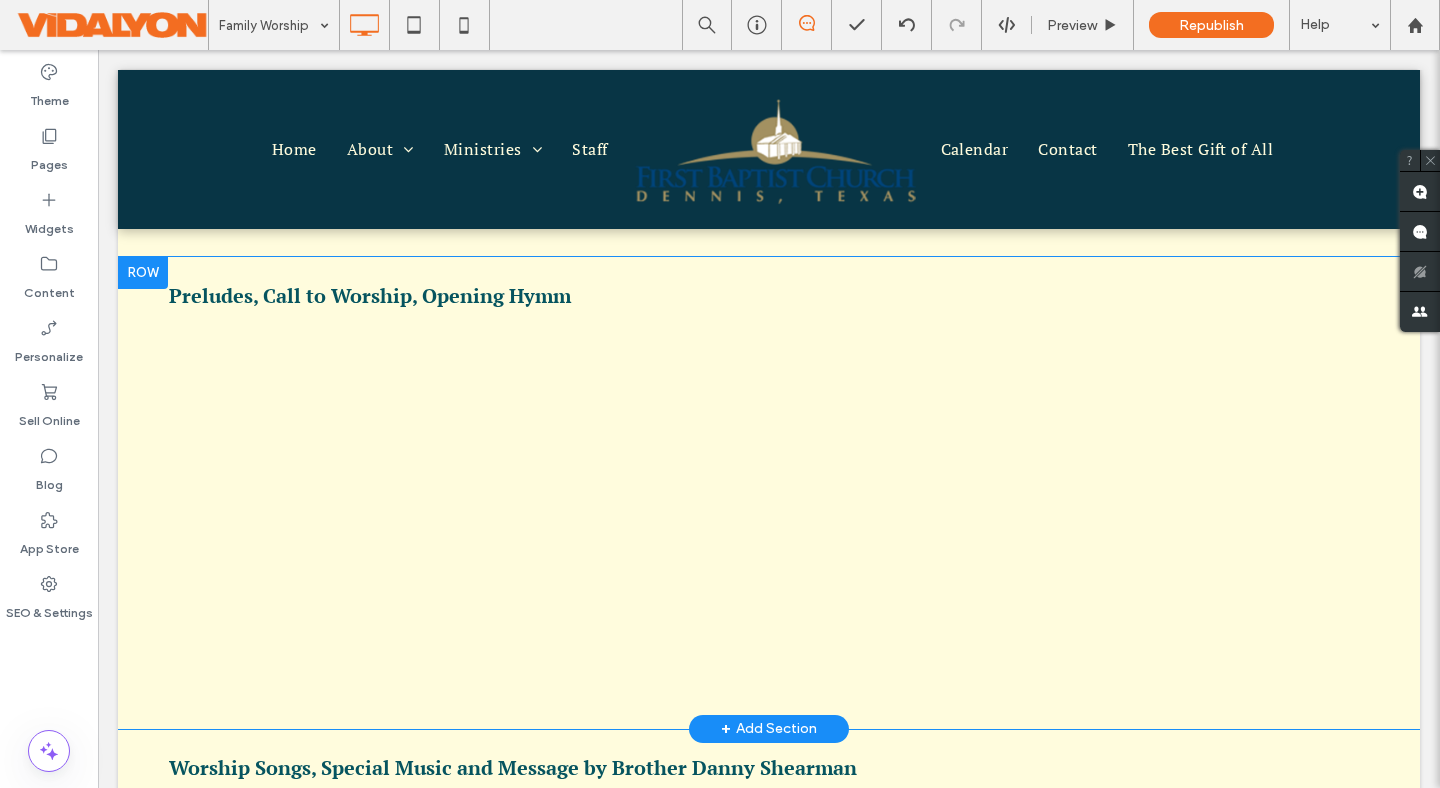 scroll, scrollTop: 101, scrollLeft: 0, axis: vertical 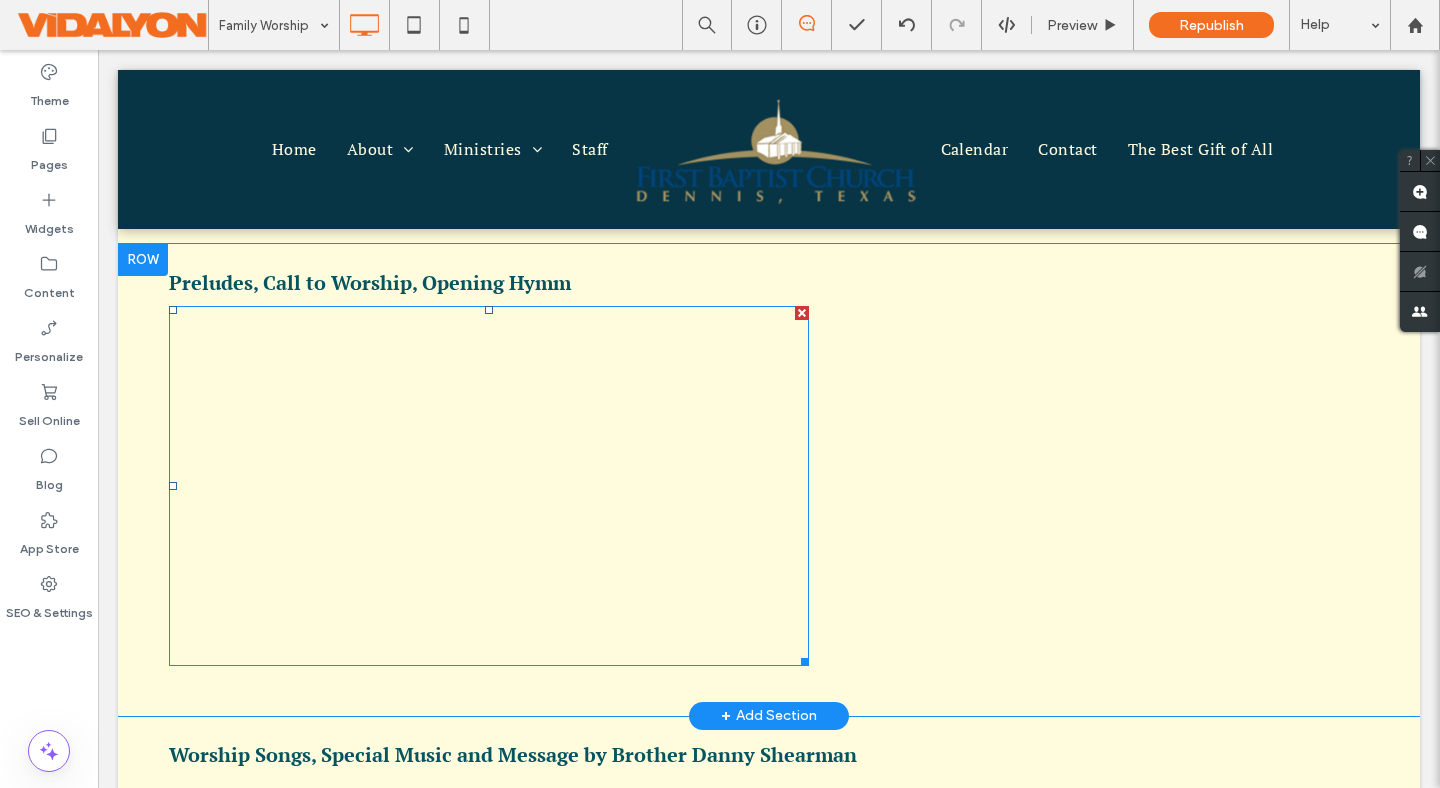 click at bounding box center (489, 486) 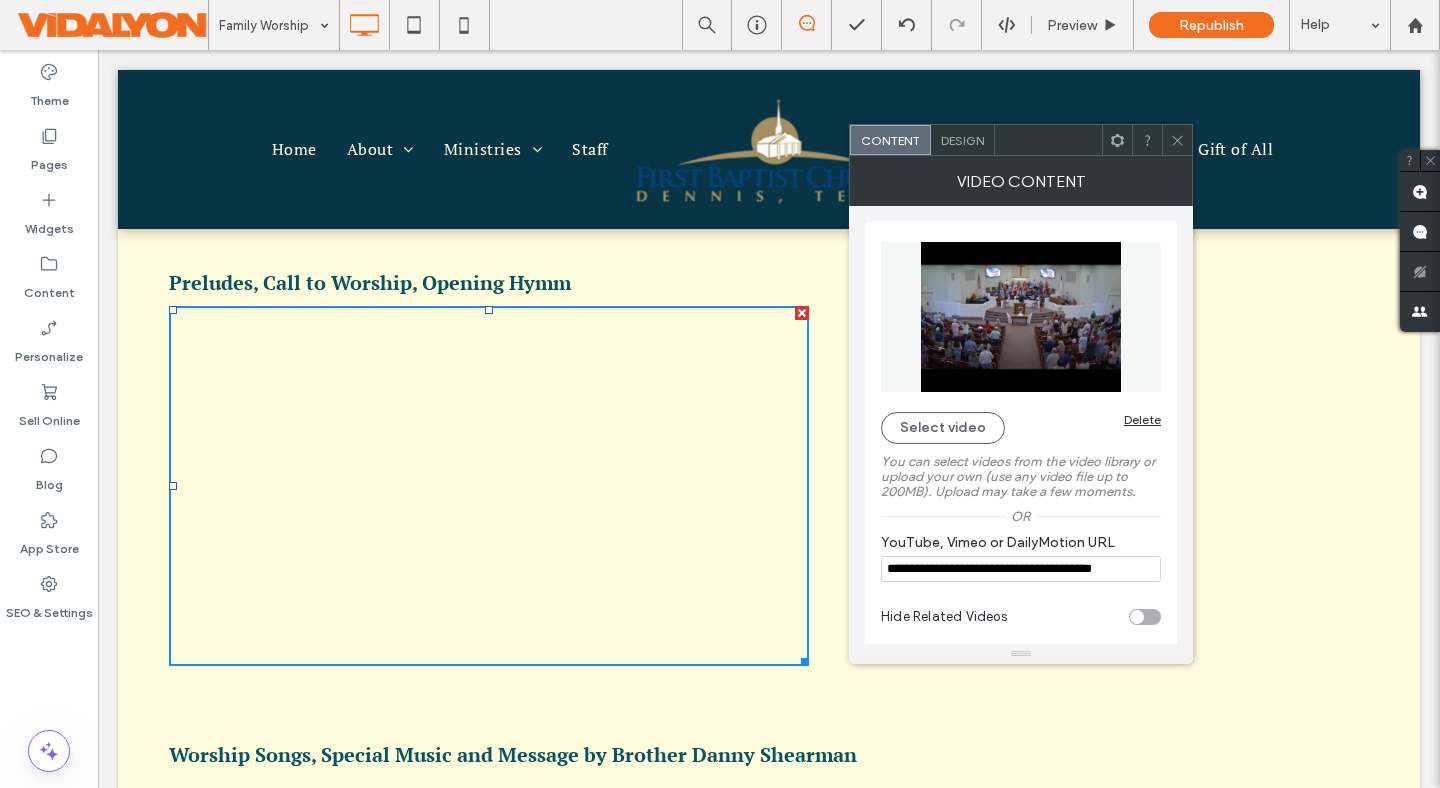 click on "**********" at bounding box center (1021, 569) 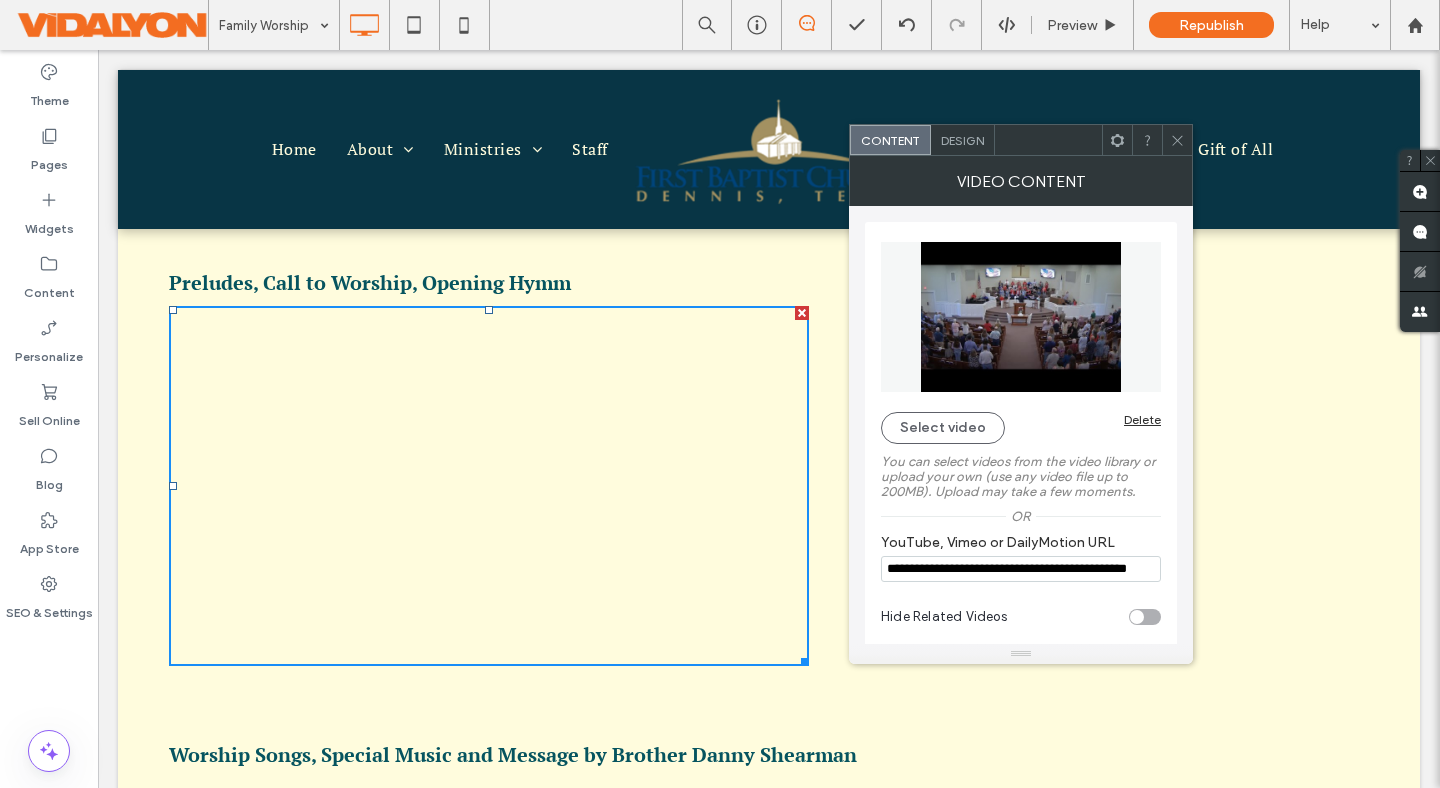 scroll, scrollTop: 0, scrollLeft: 69, axis: horizontal 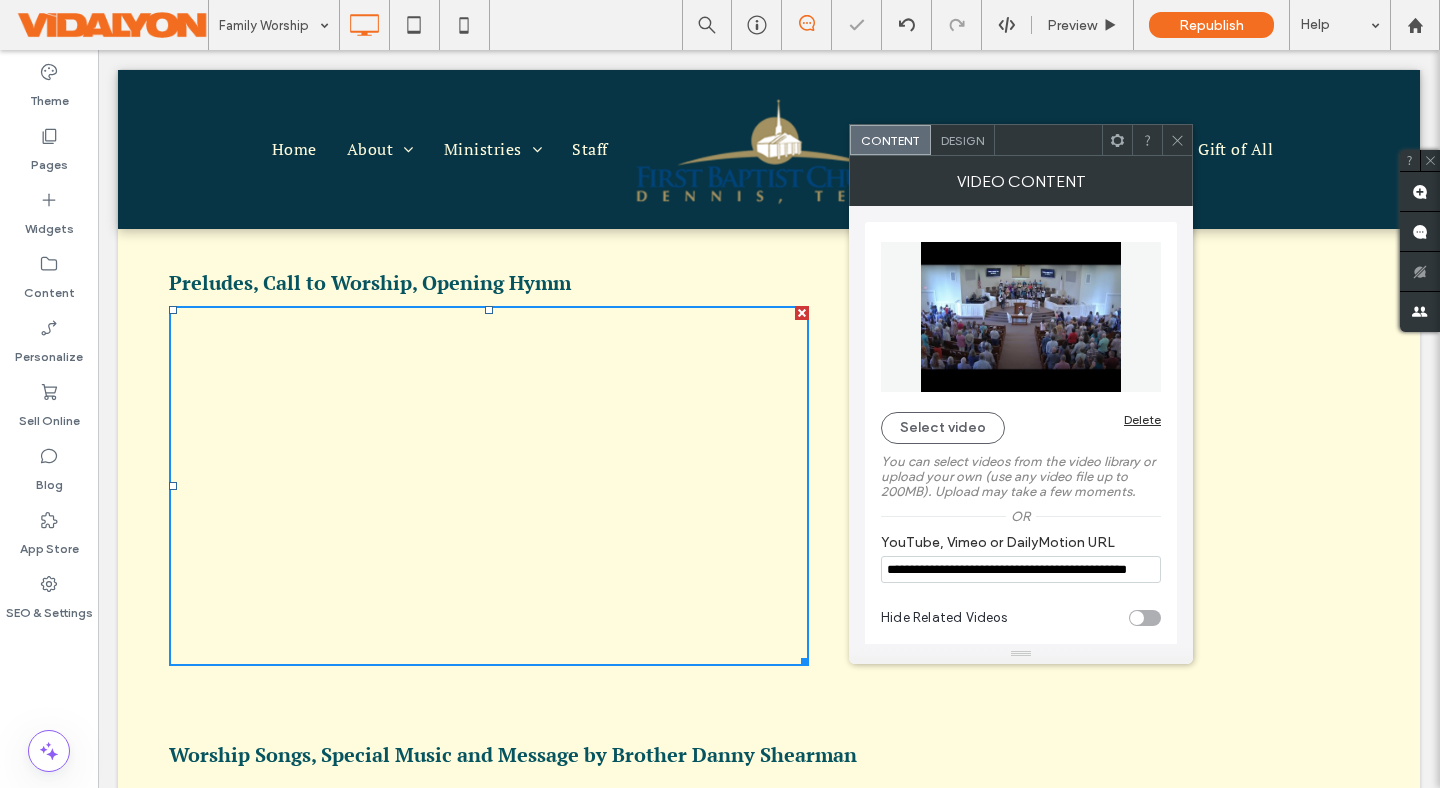 type on "**********" 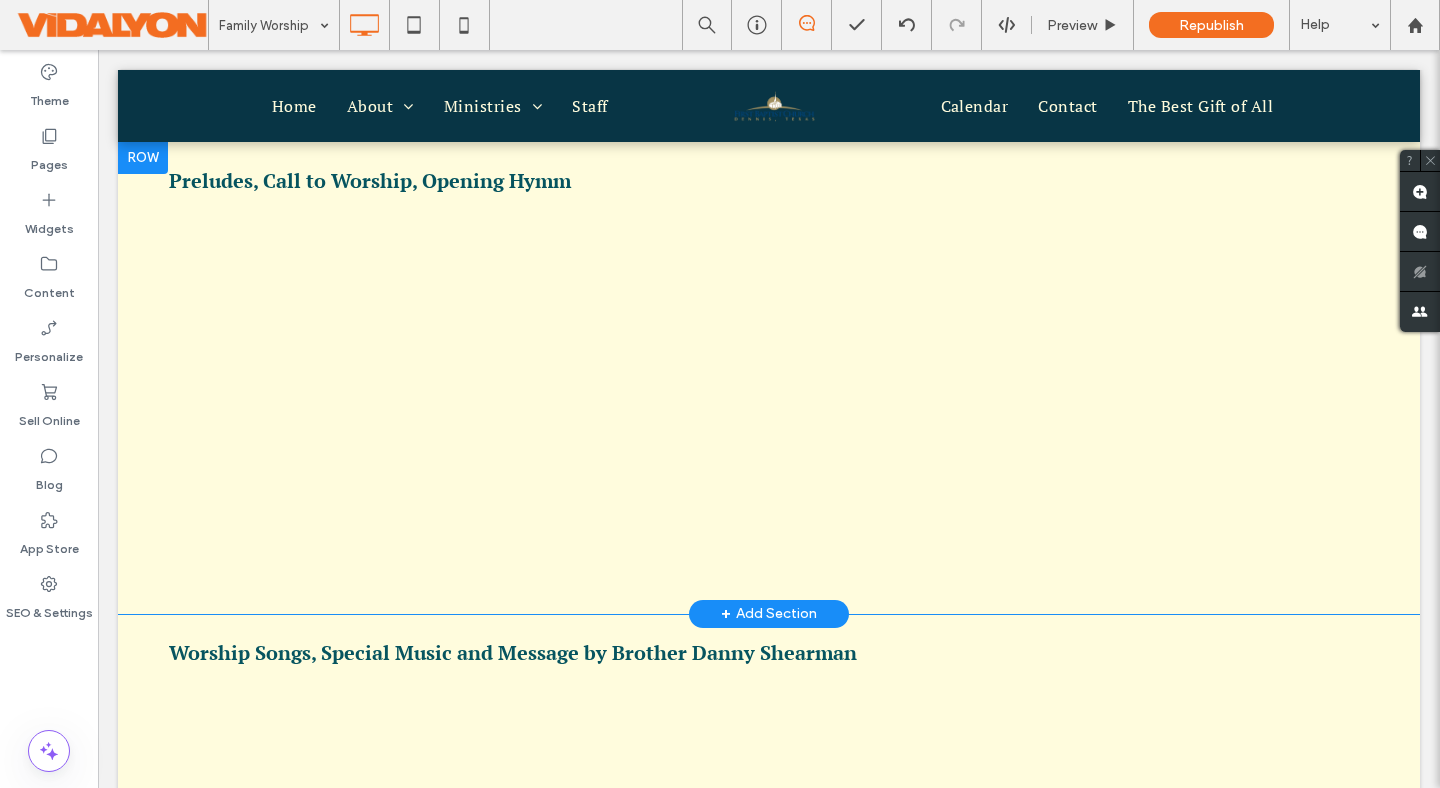 scroll, scrollTop: 206, scrollLeft: 0, axis: vertical 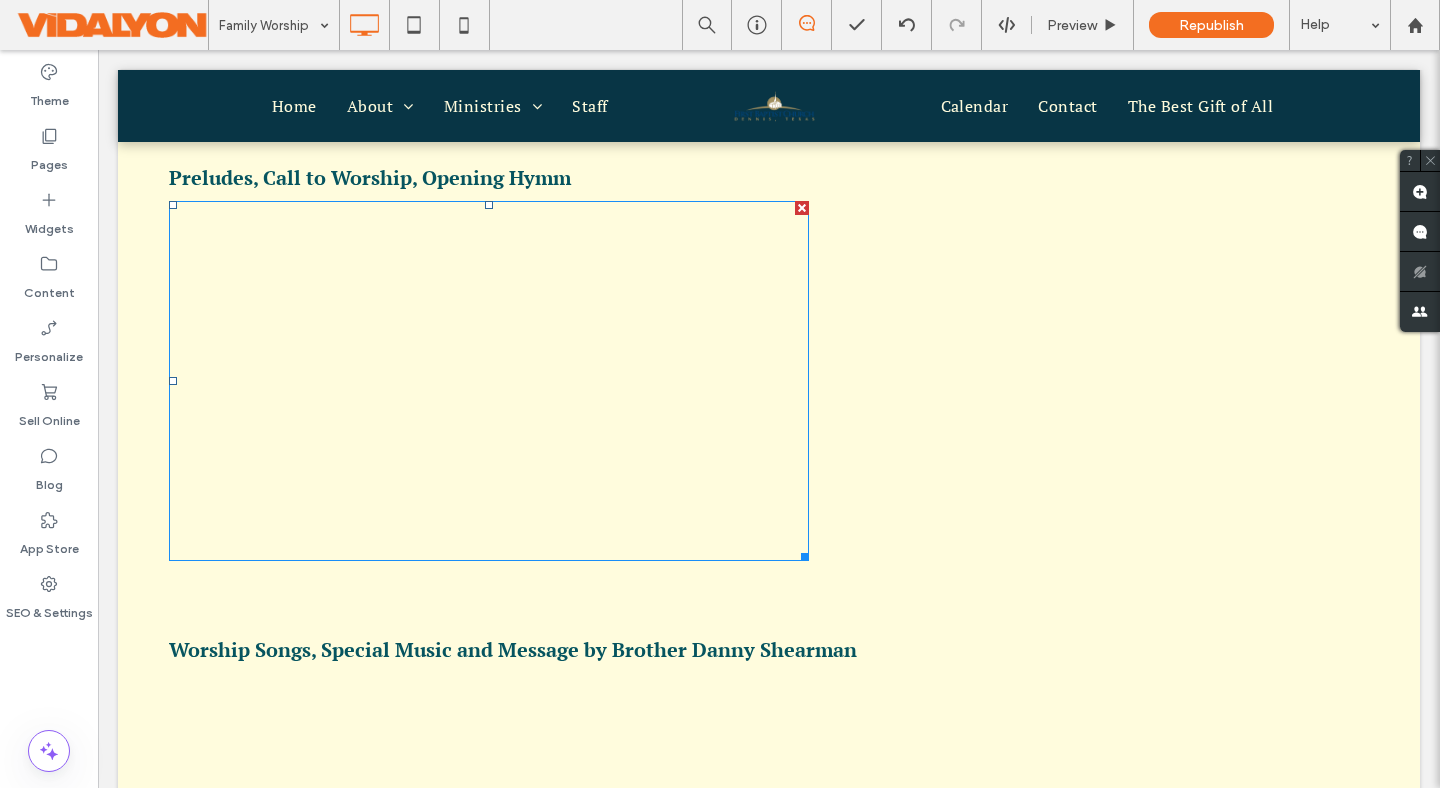 click at bounding box center (489, 381) 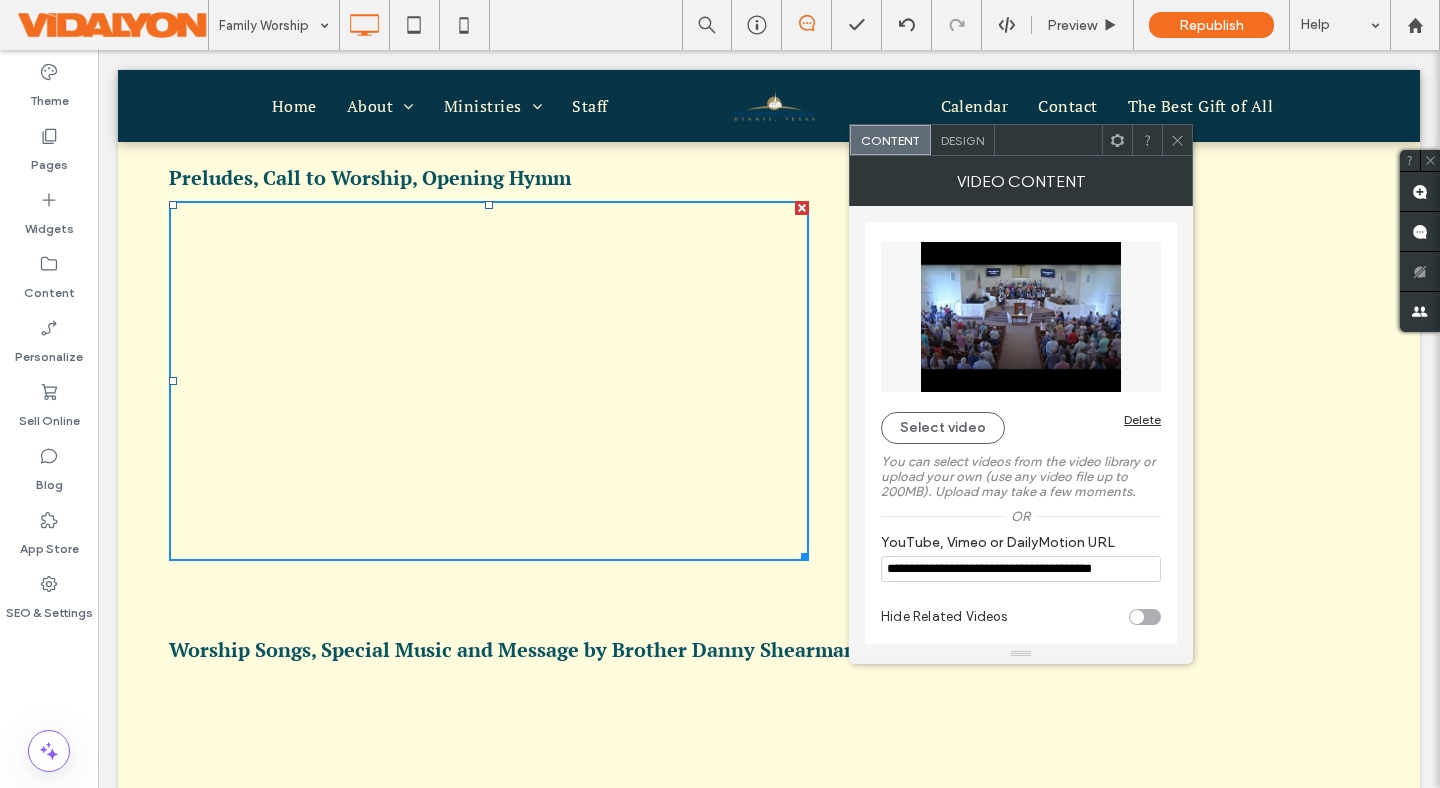 click on "**********" at bounding box center (1021, 569) 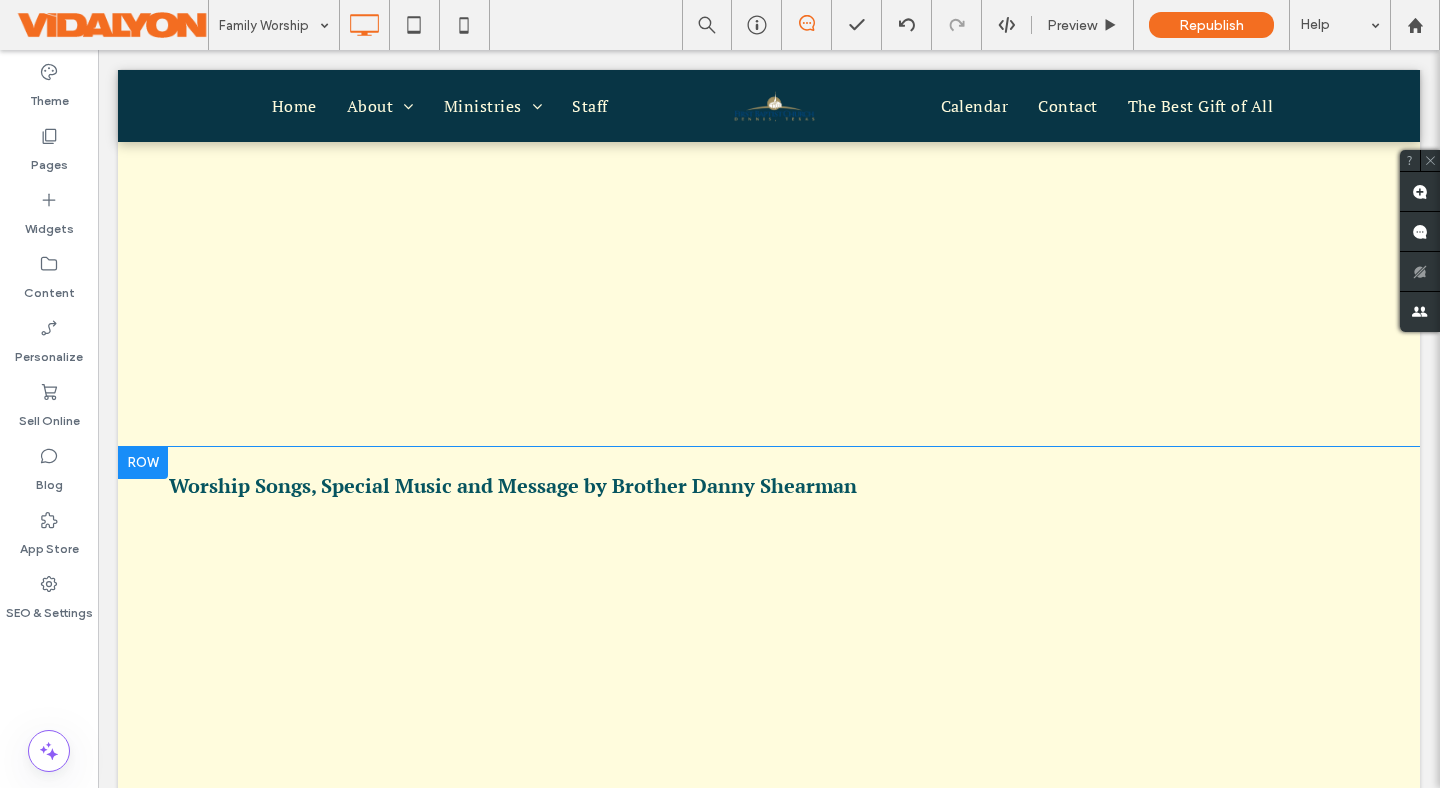 scroll, scrollTop: 442, scrollLeft: 0, axis: vertical 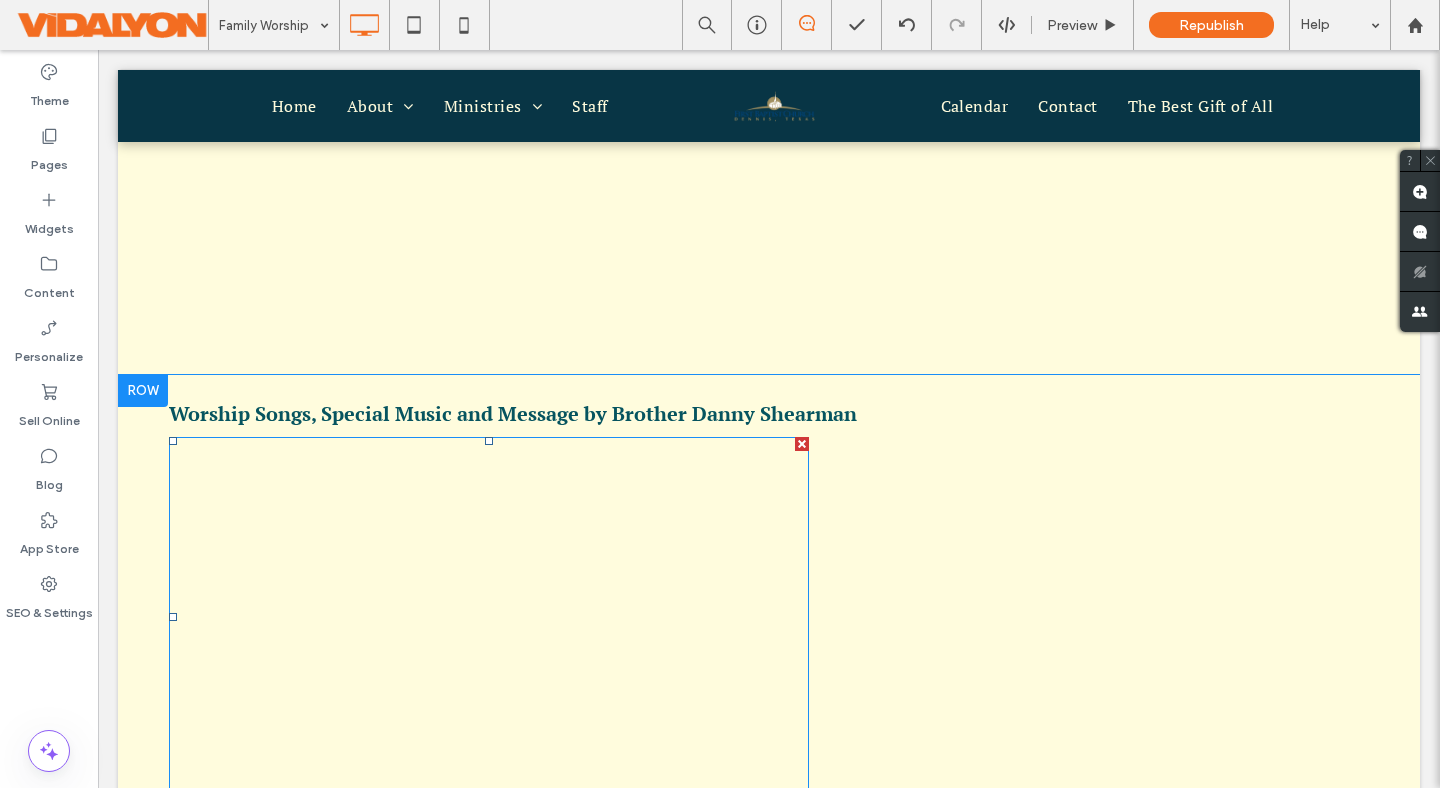 click at bounding box center [489, 617] 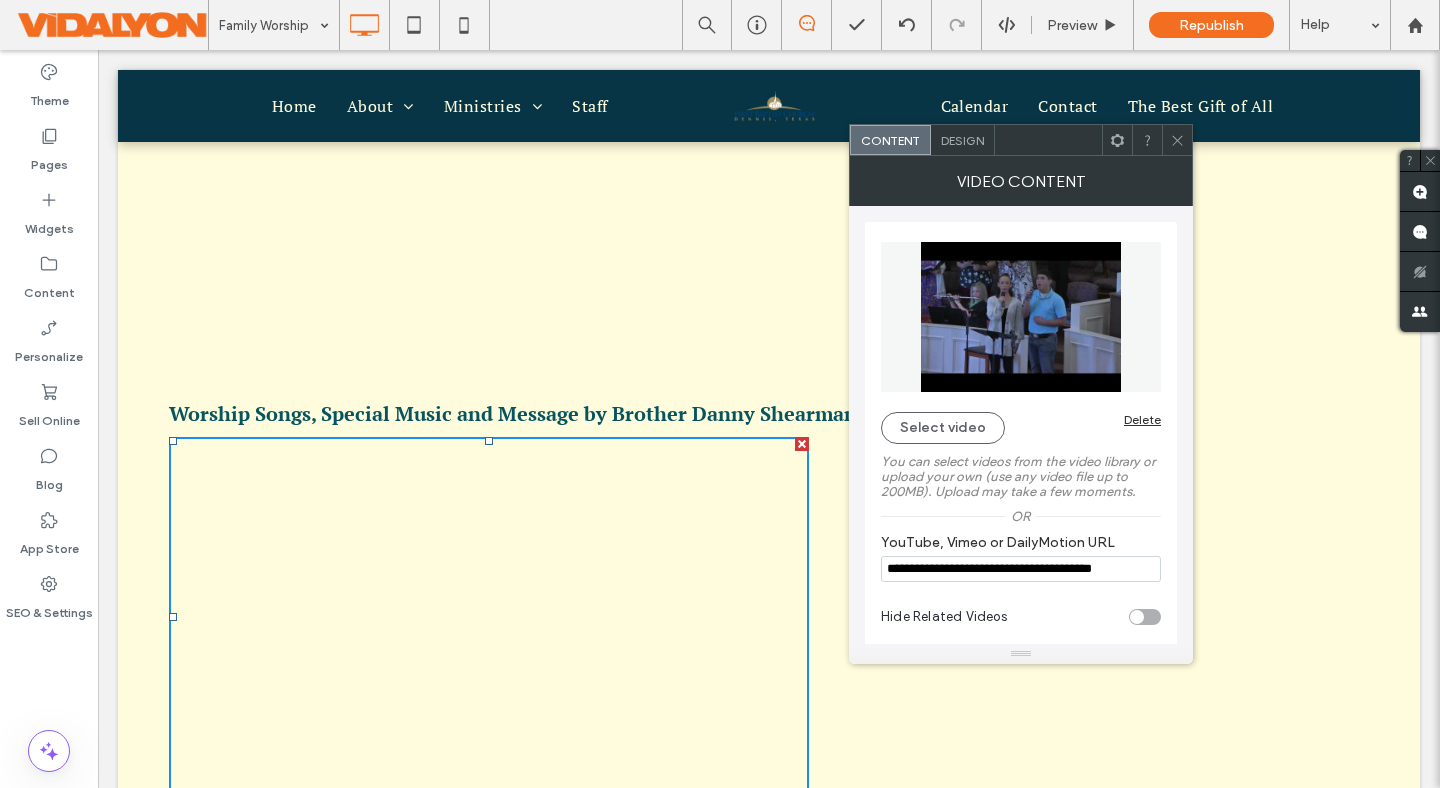 click on "**********" at bounding box center [1021, 569] 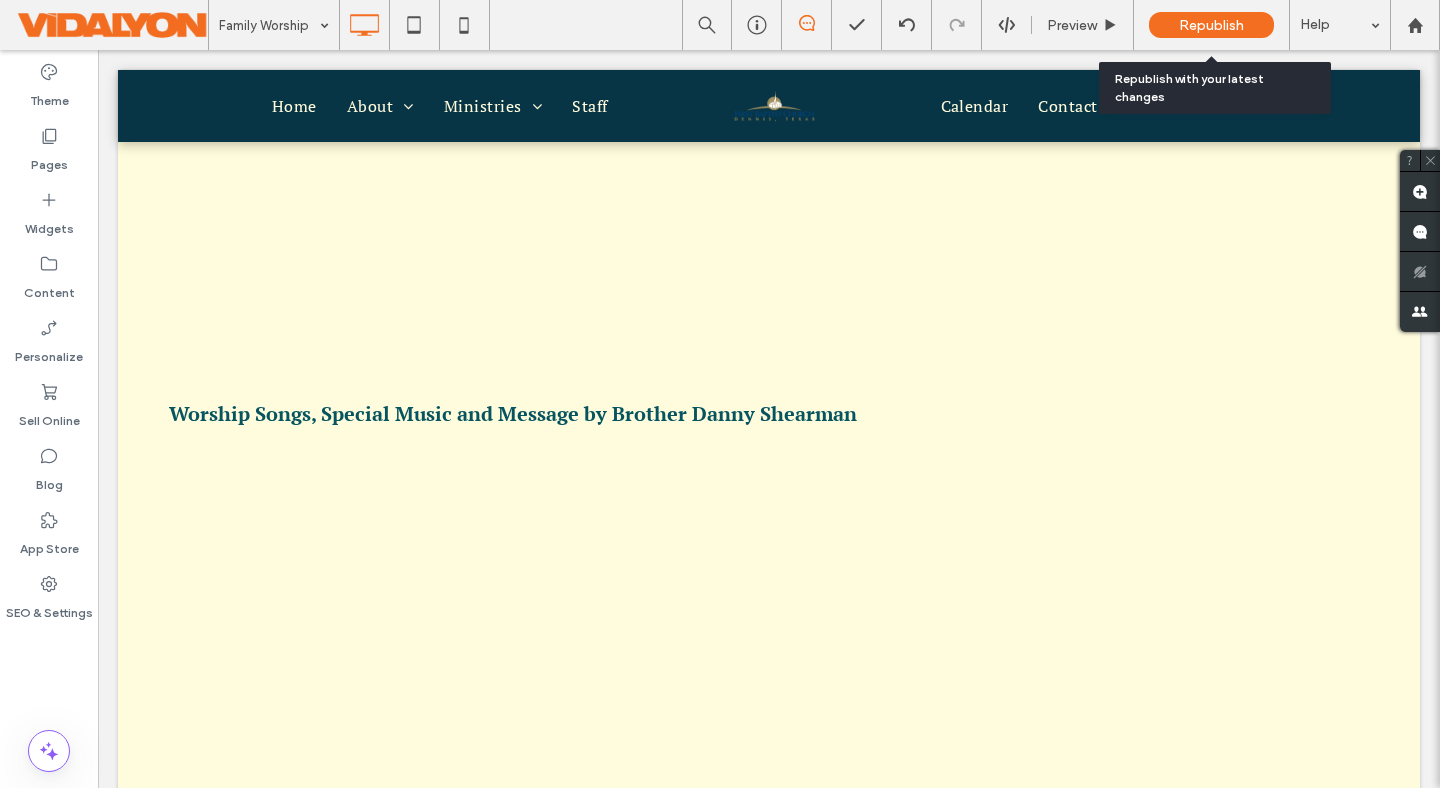 click on "Republish" at bounding box center [1211, 25] 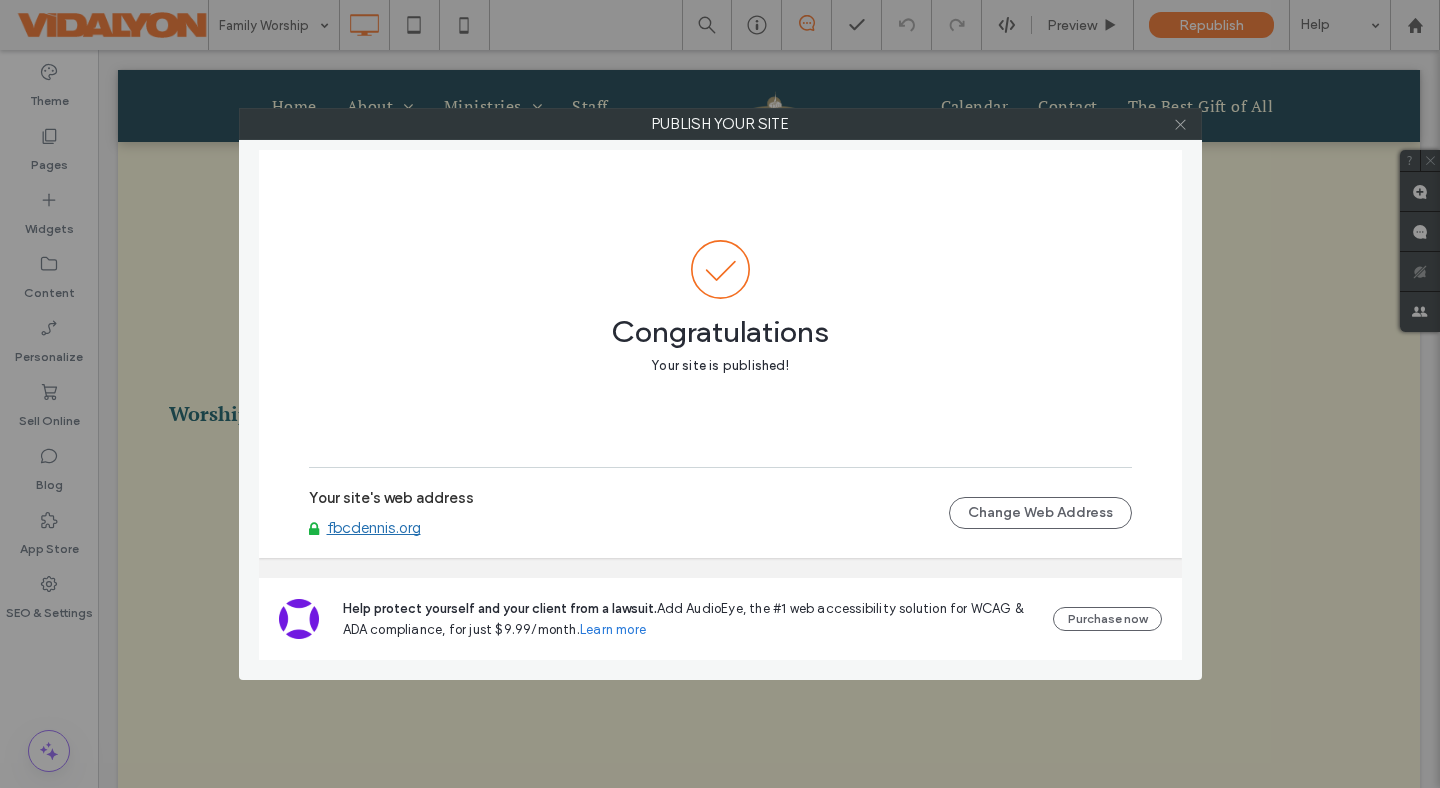 click 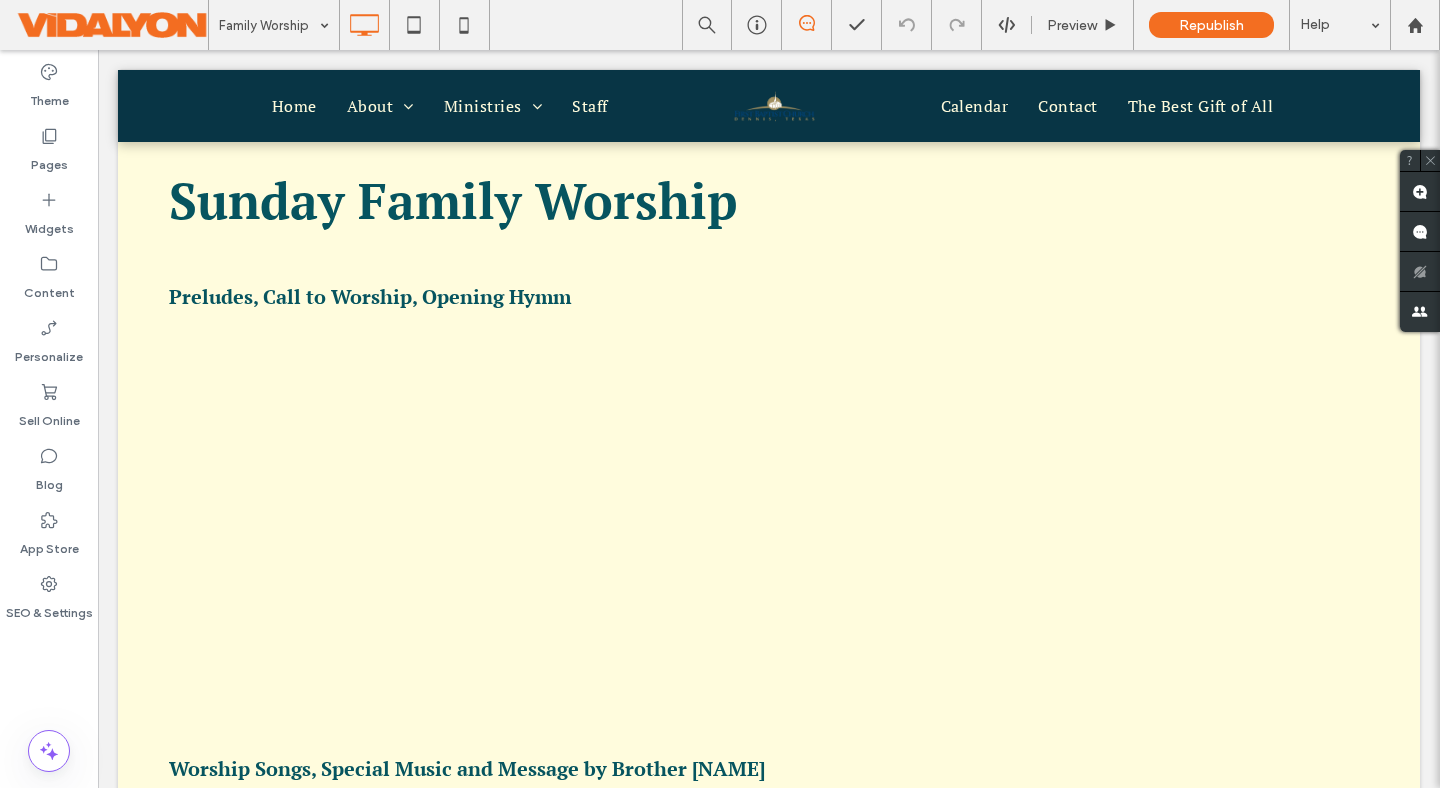 scroll, scrollTop: 692, scrollLeft: 0, axis: vertical 